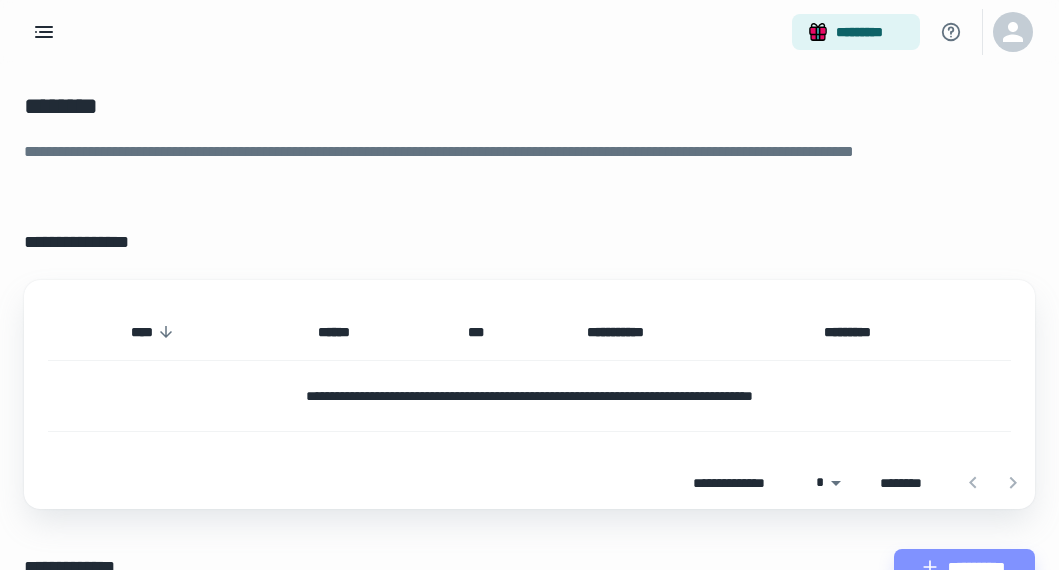 scroll, scrollTop: 165, scrollLeft: 0, axis: vertical 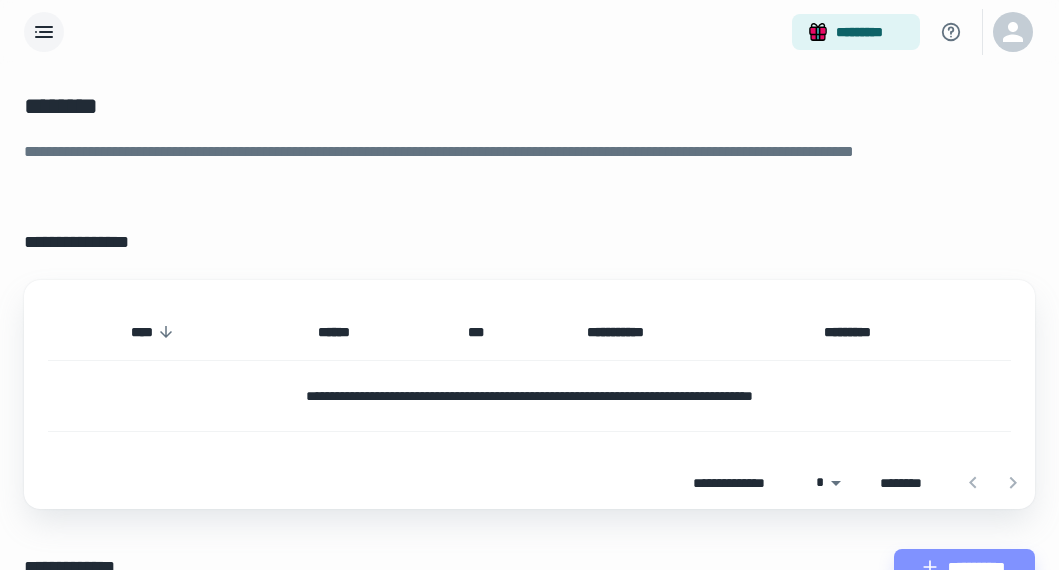 click 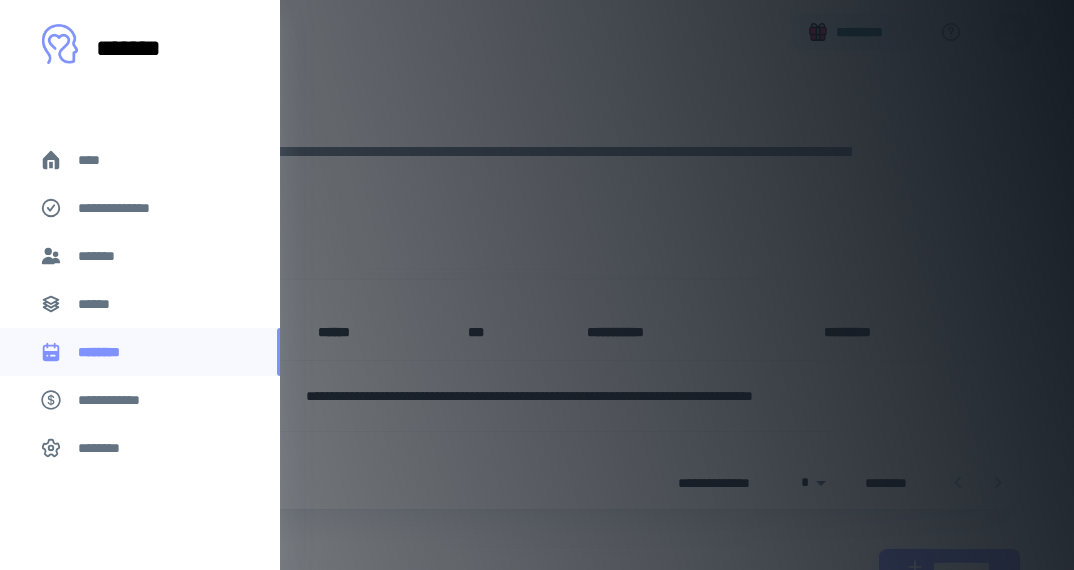 click on "****" at bounding box center (97, 160) 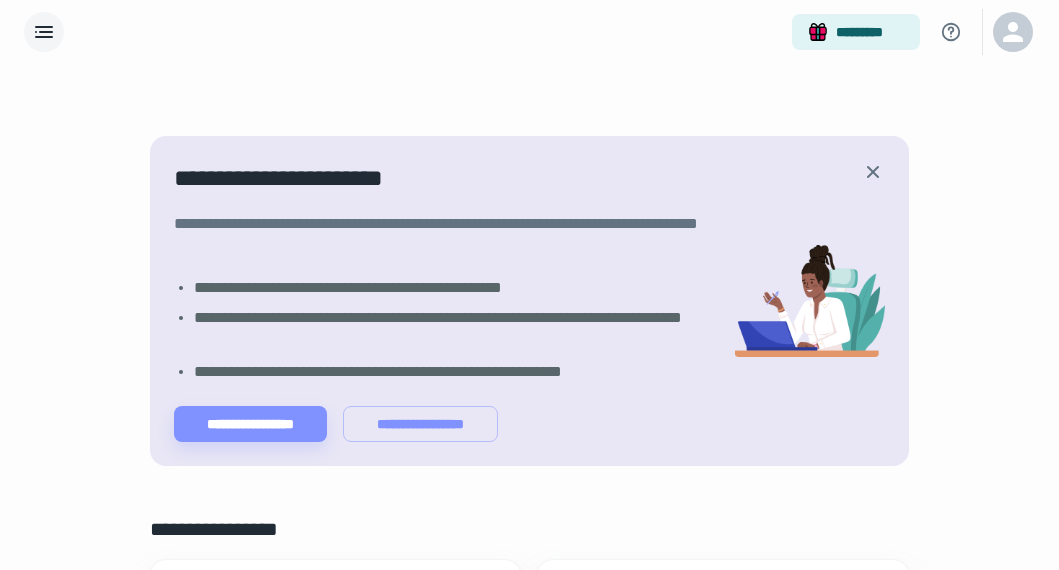 click on "*********" at bounding box center [529, 32] 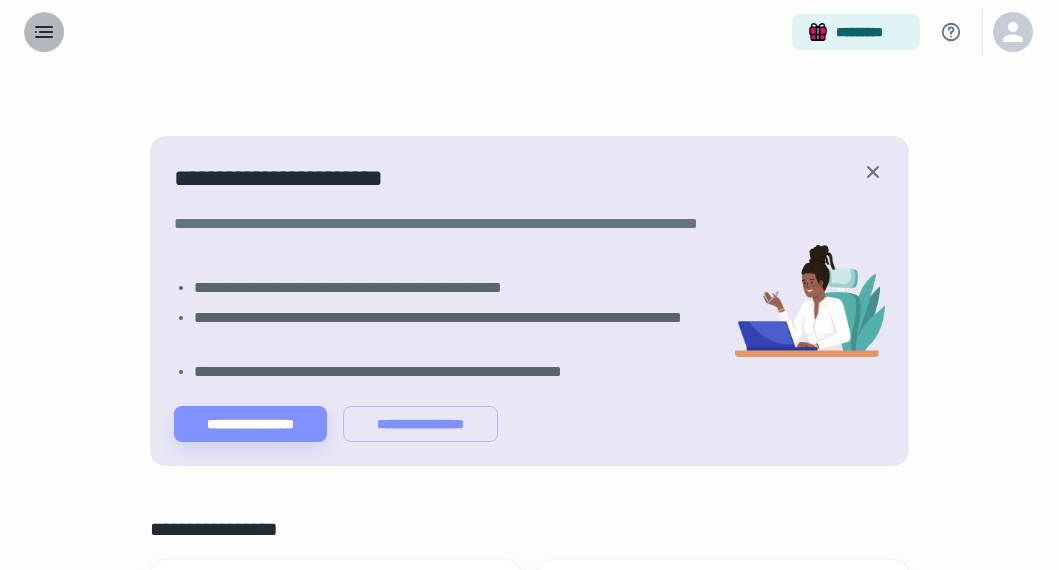 click 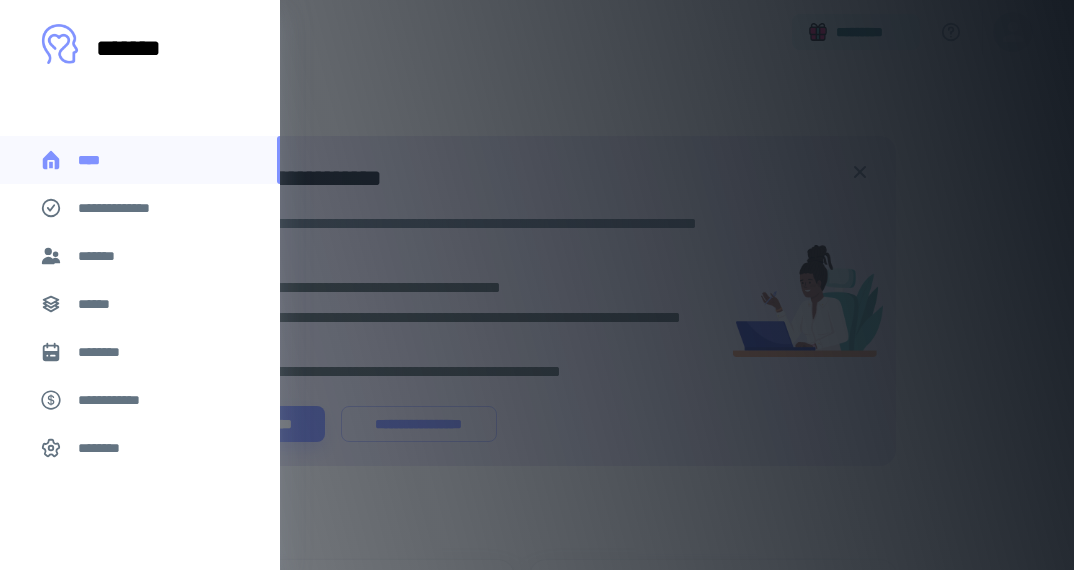 click on "******" at bounding box center [100, 304] 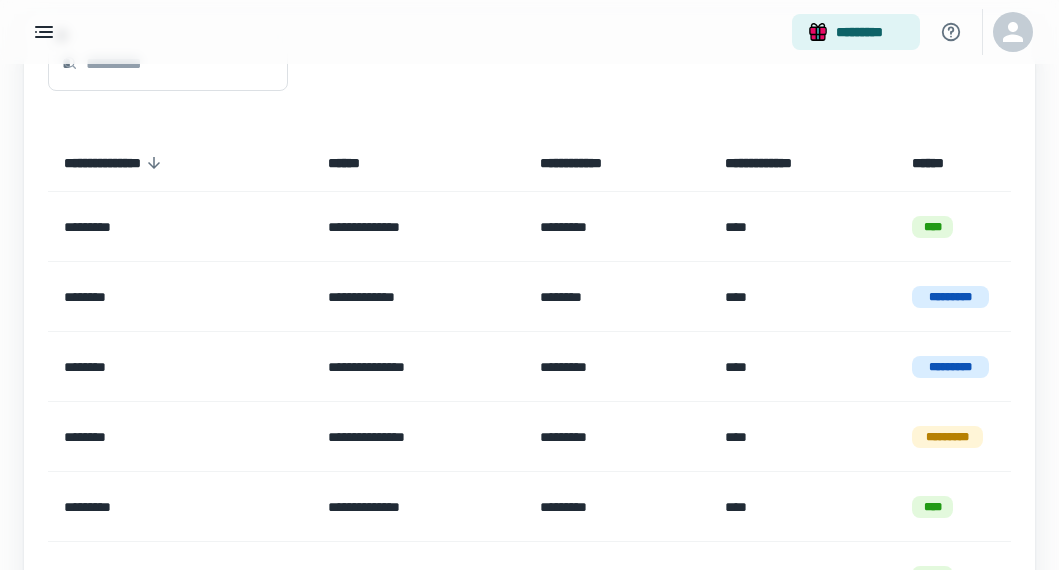 scroll, scrollTop: 136, scrollLeft: 0, axis: vertical 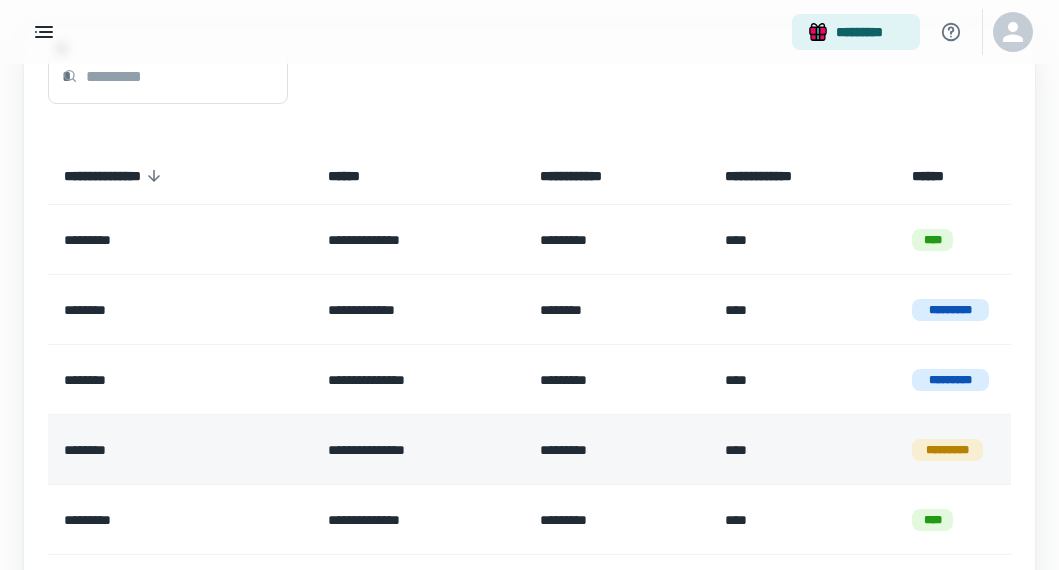 click on "**********" at bounding box center (418, 450) 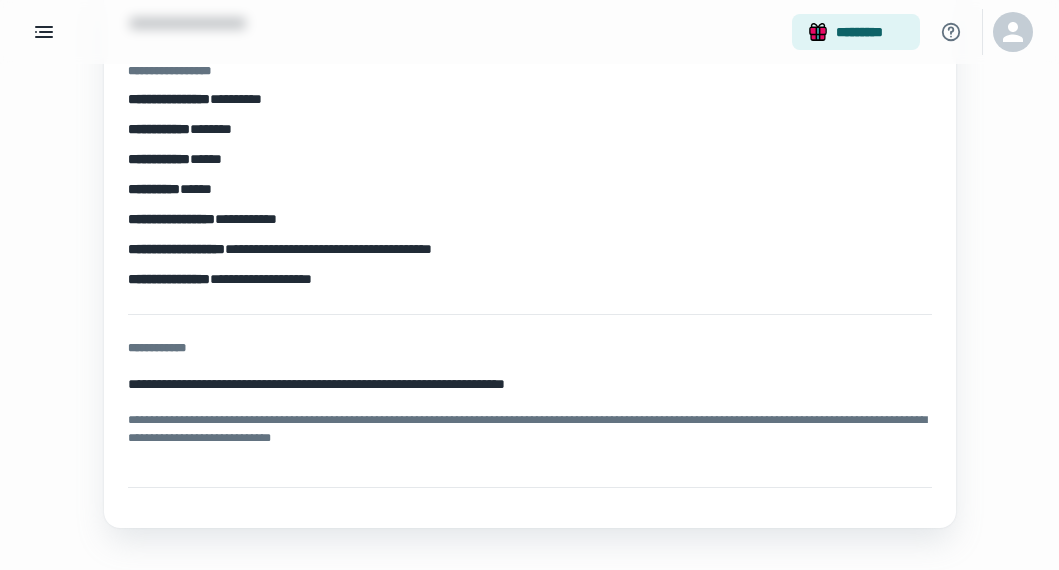 scroll, scrollTop: 0, scrollLeft: 0, axis: both 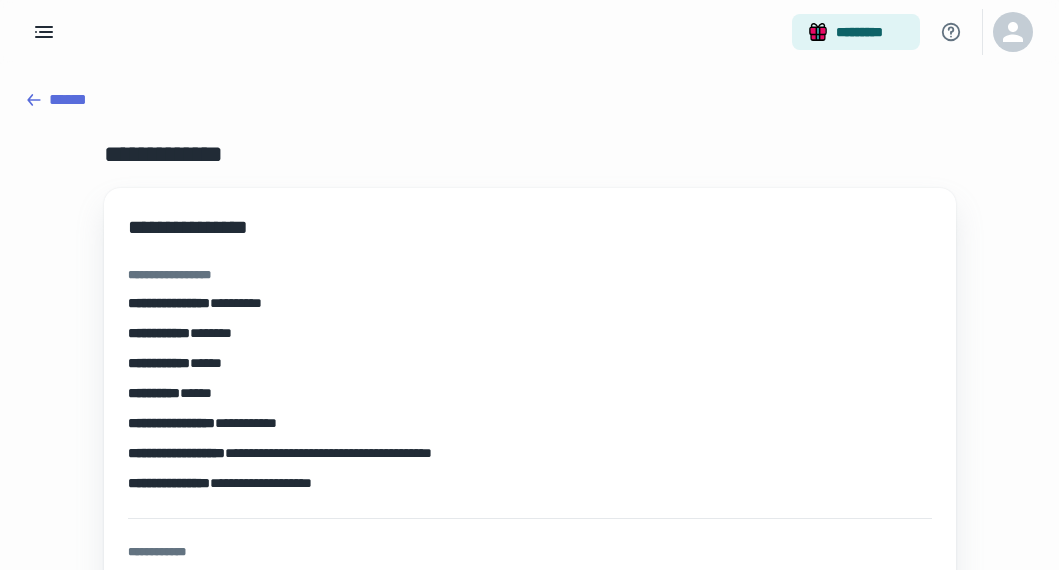 click on "******" at bounding box center (529, 100) 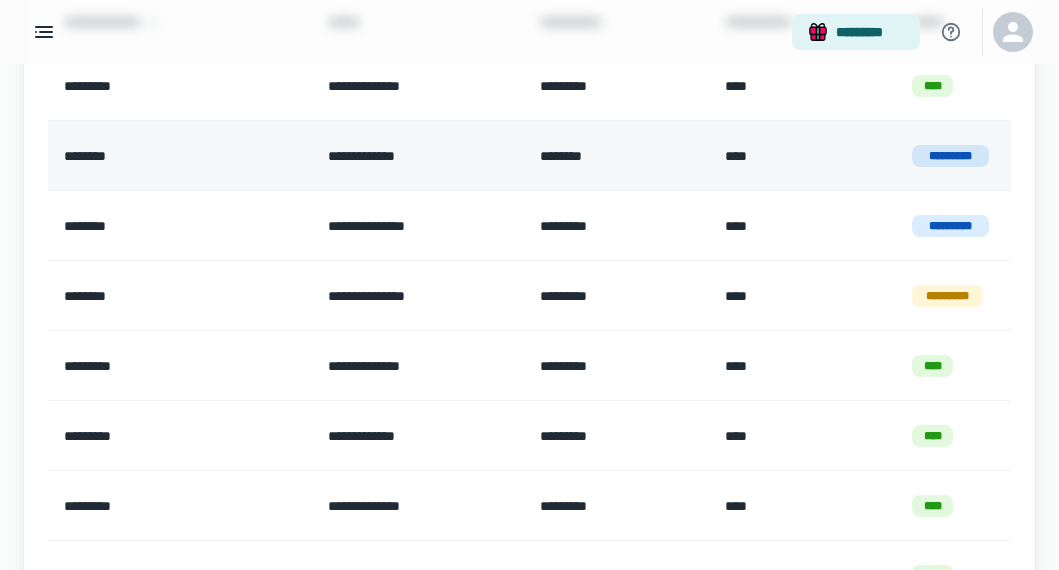 scroll, scrollTop: 441, scrollLeft: 0, axis: vertical 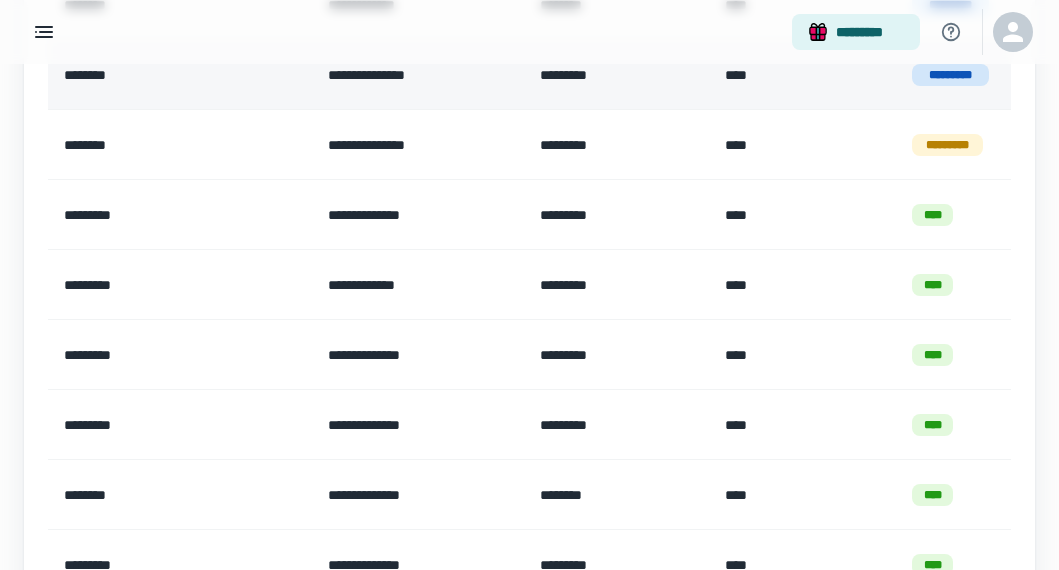 click on "**********" at bounding box center [418, 75] 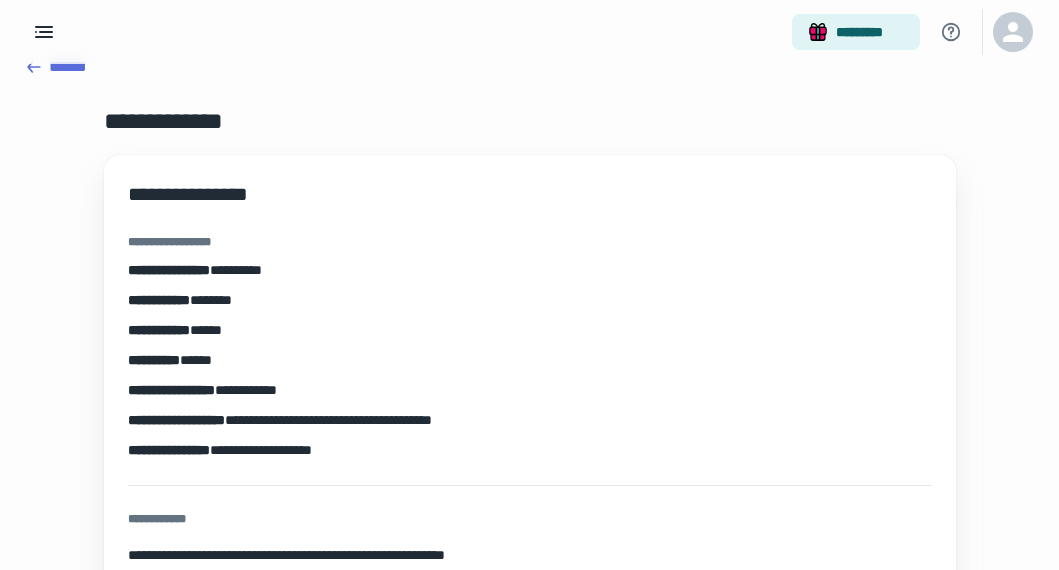 scroll, scrollTop: 0, scrollLeft: 0, axis: both 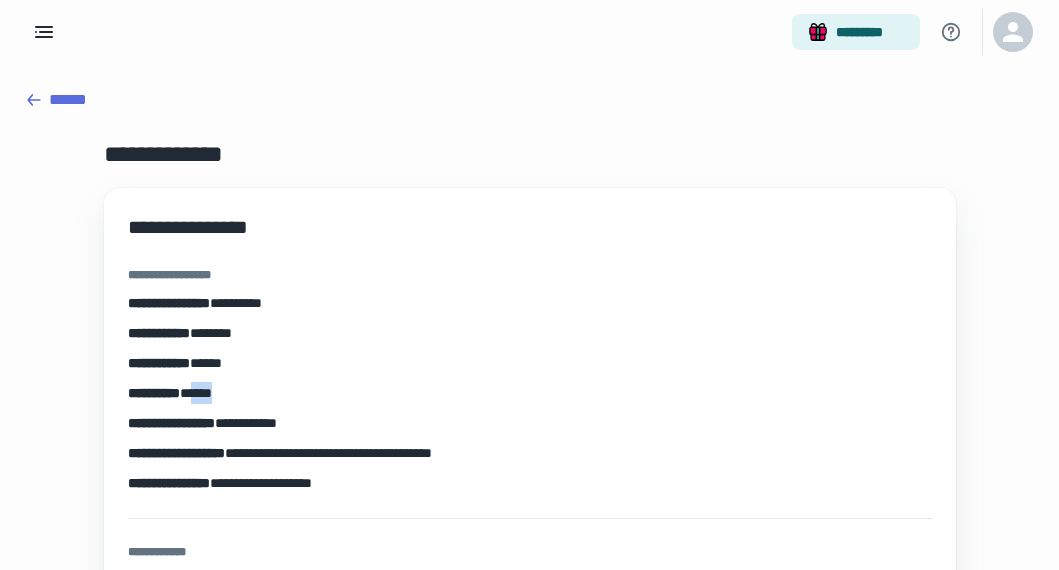drag, startPoint x: 240, startPoint y: 384, endPoint x: 203, endPoint y: 394, distance: 38.327538 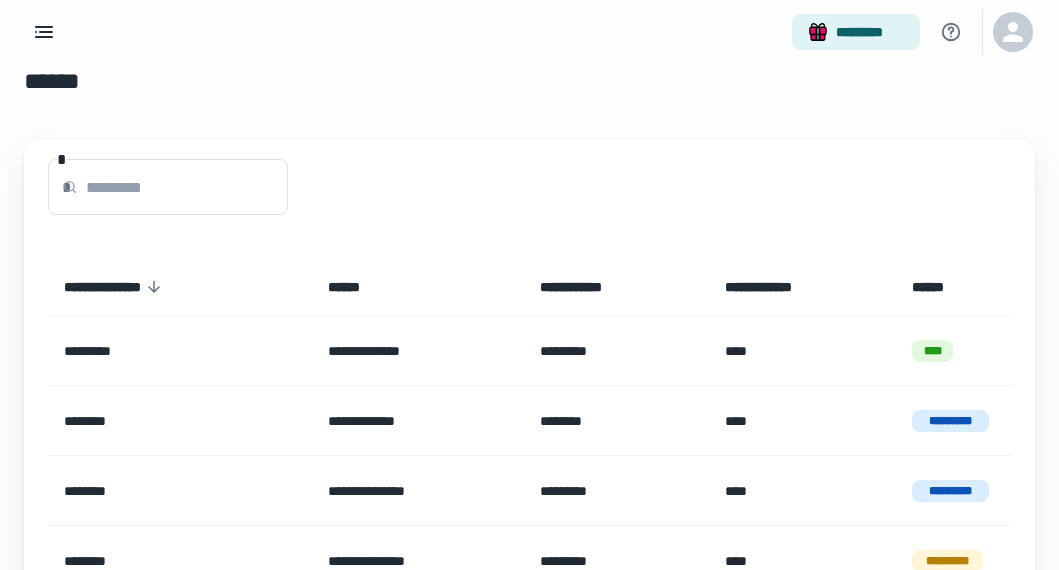scroll, scrollTop: 0, scrollLeft: 0, axis: both 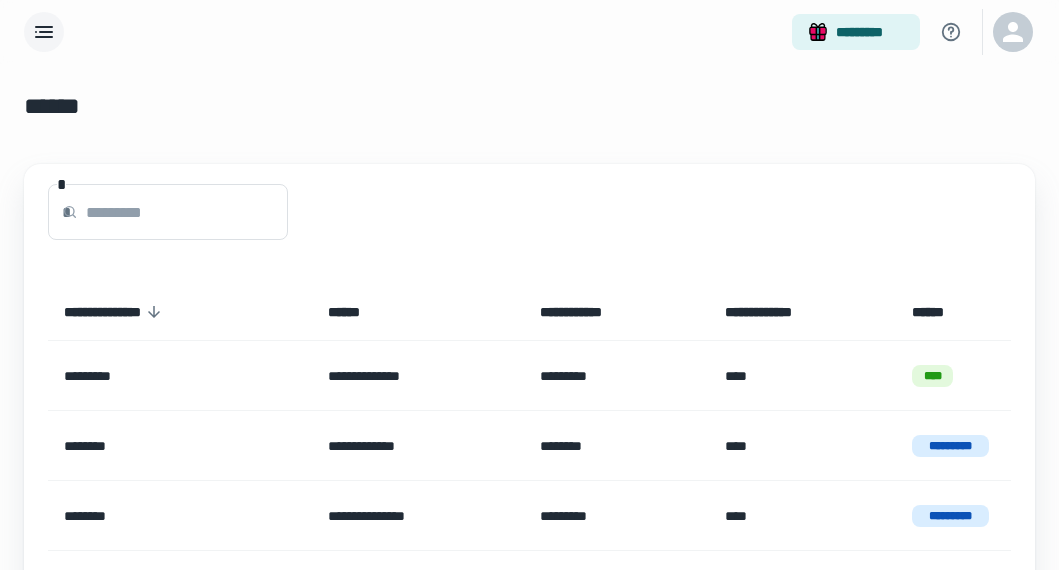 click 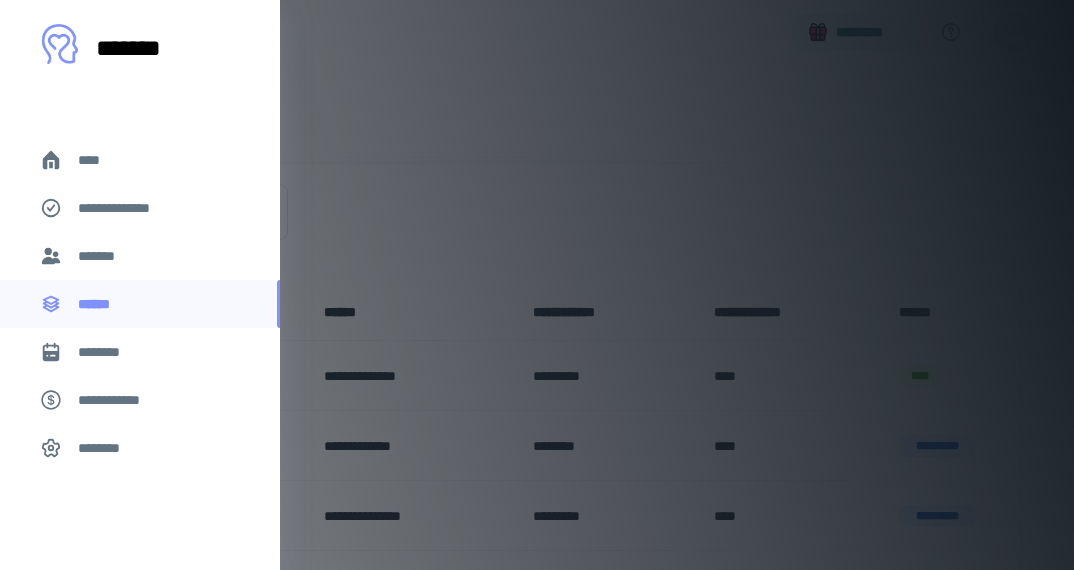 click on "****" at bounding box center (97, 160) 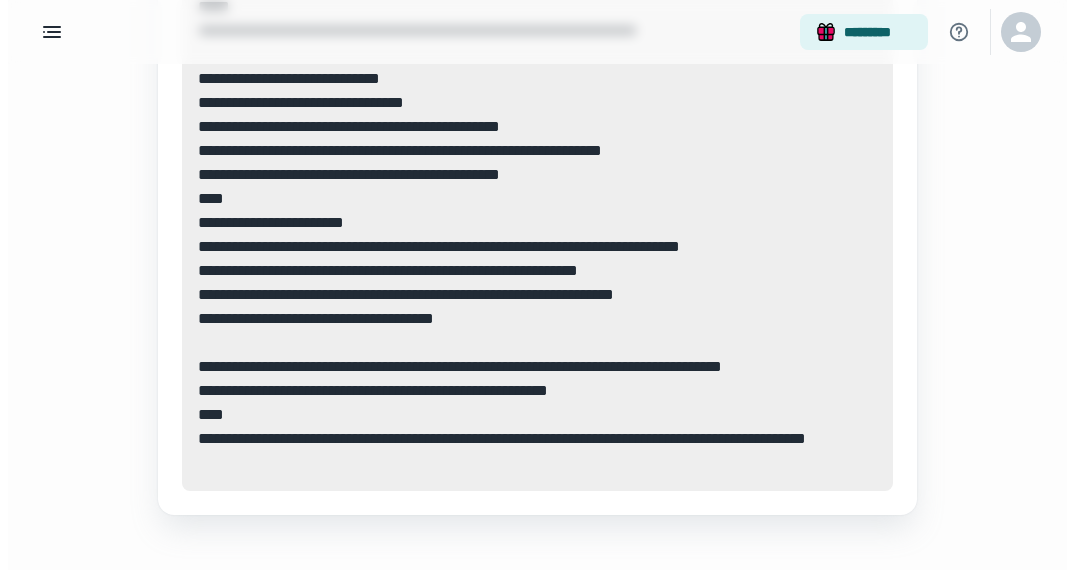 scroll, scrollTop: 430, scrollLeft: 0, axis: vertical 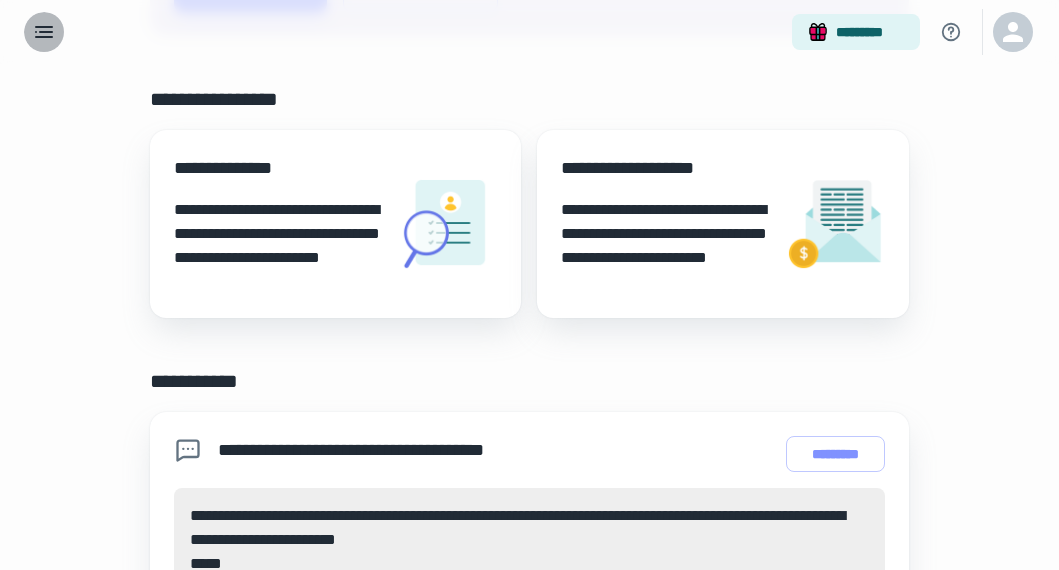 click 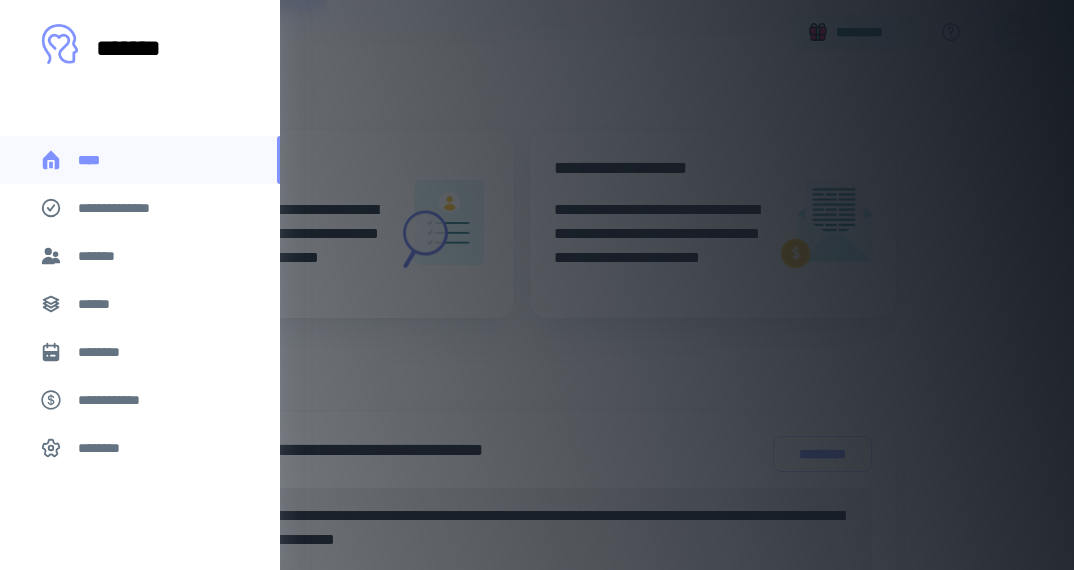click on "********" at bounding box center (107, 352) 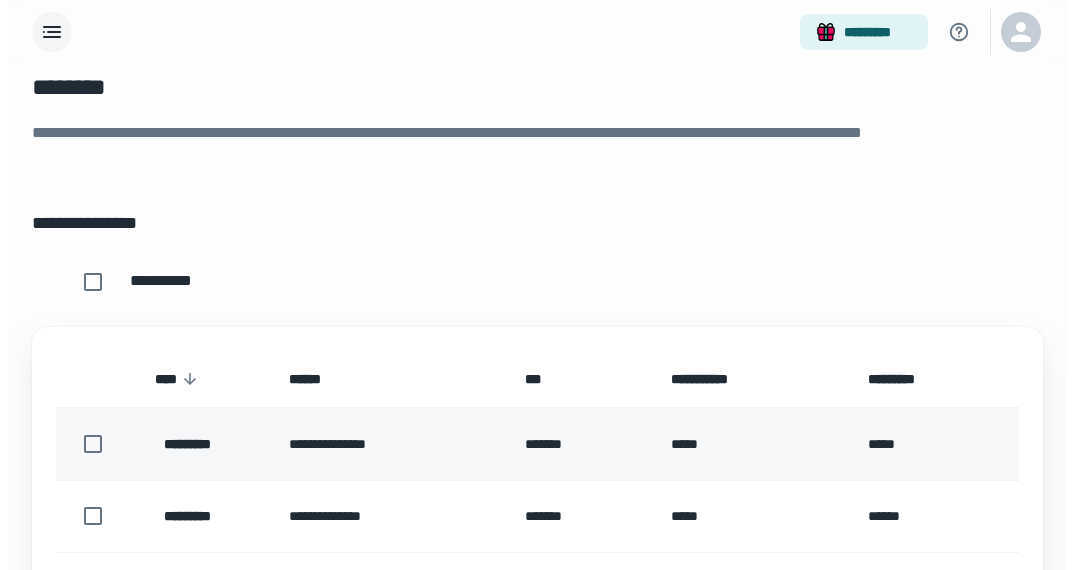 scroll, scrollTop: 189, scrollLeft: 0, axis: vertical 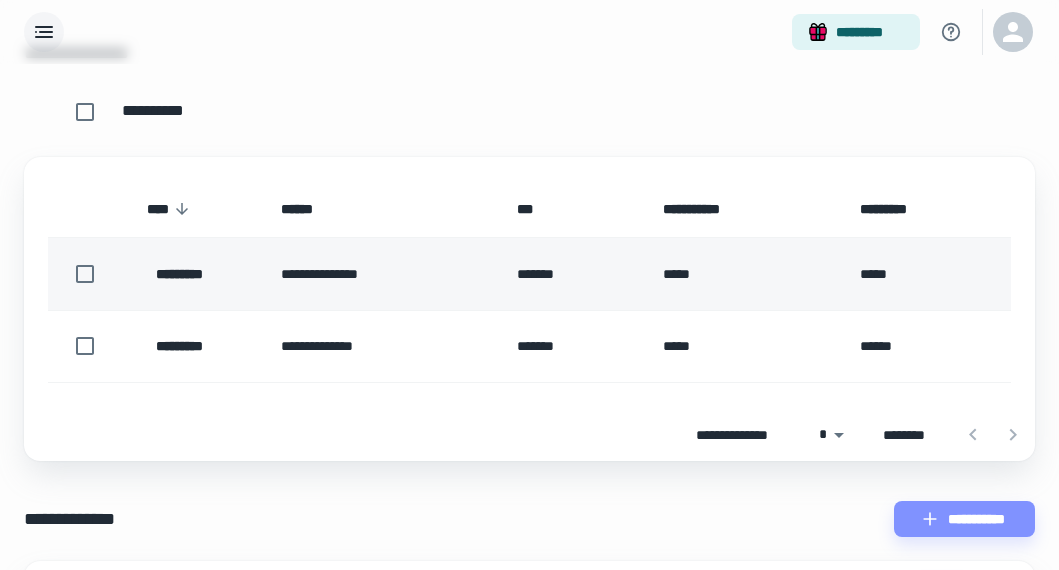 click on "*********" at bounding box center [198, 274] 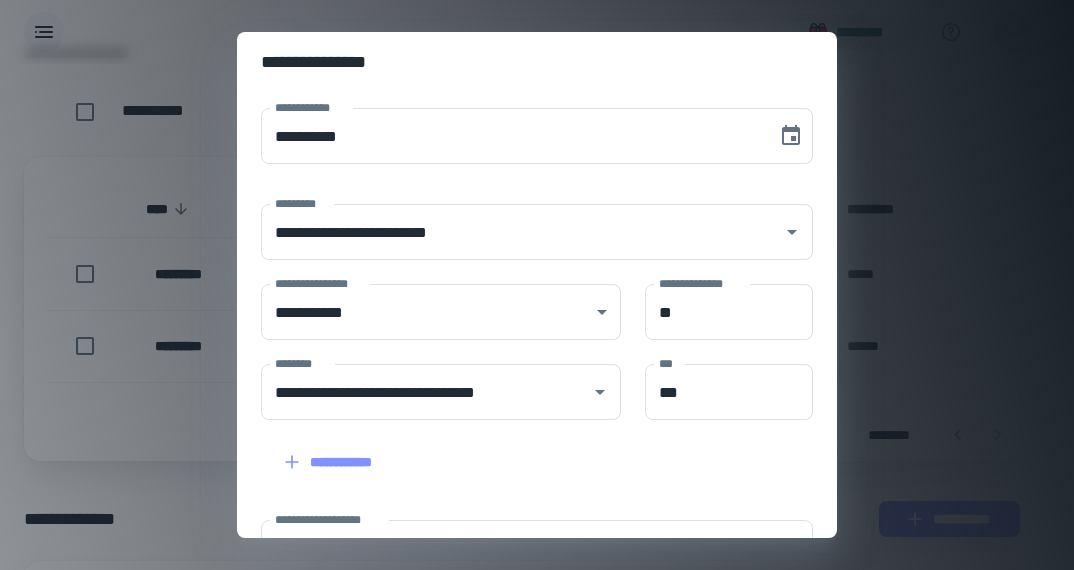 scroll, scrollTop: 268, scrollLeft: 0, axis: vertical 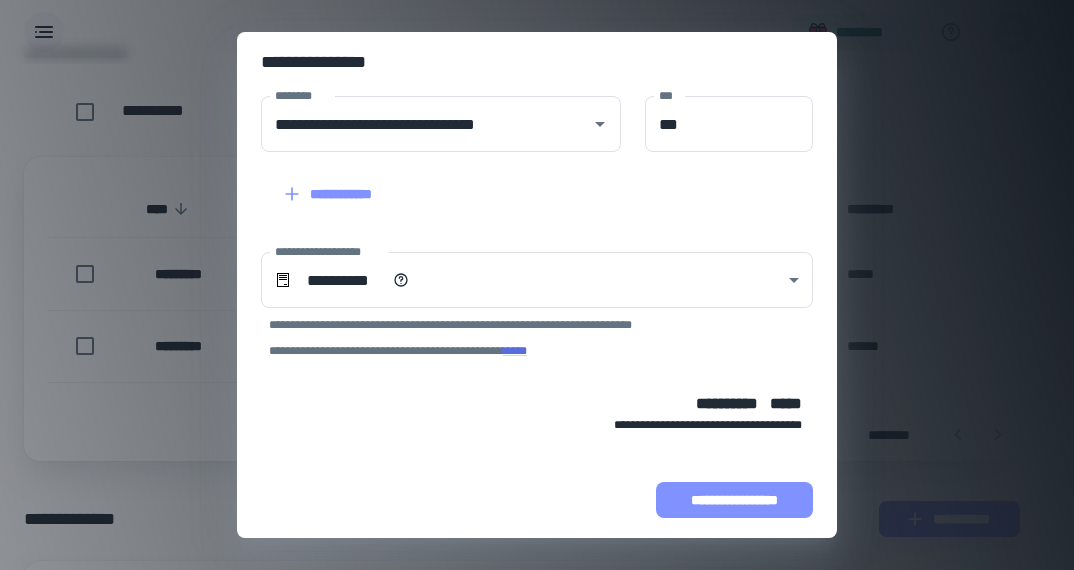 click on "**********" at bounding box center (734, 500) 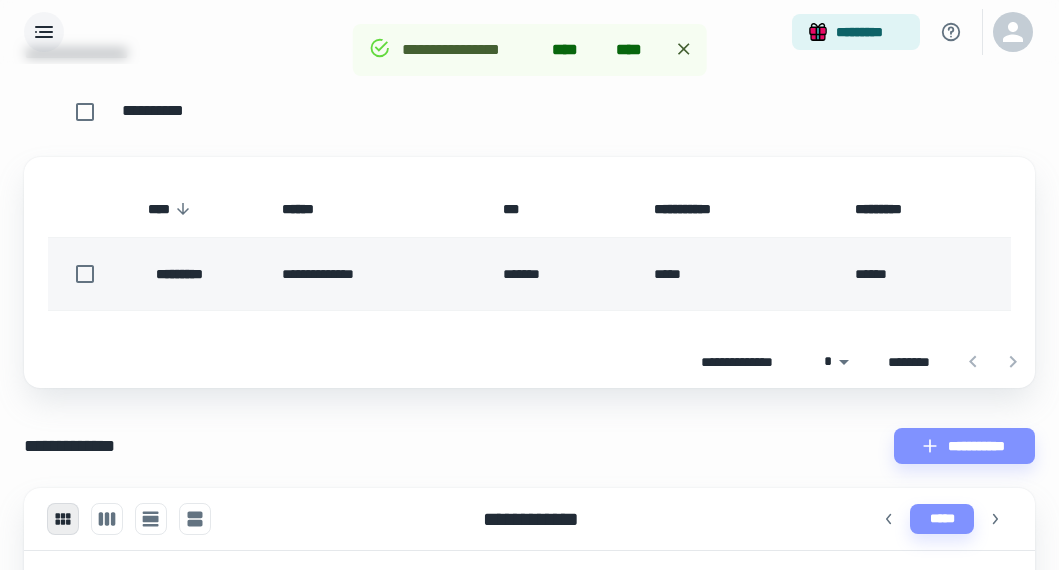 click on "**********" at bounding box center (376, 274) 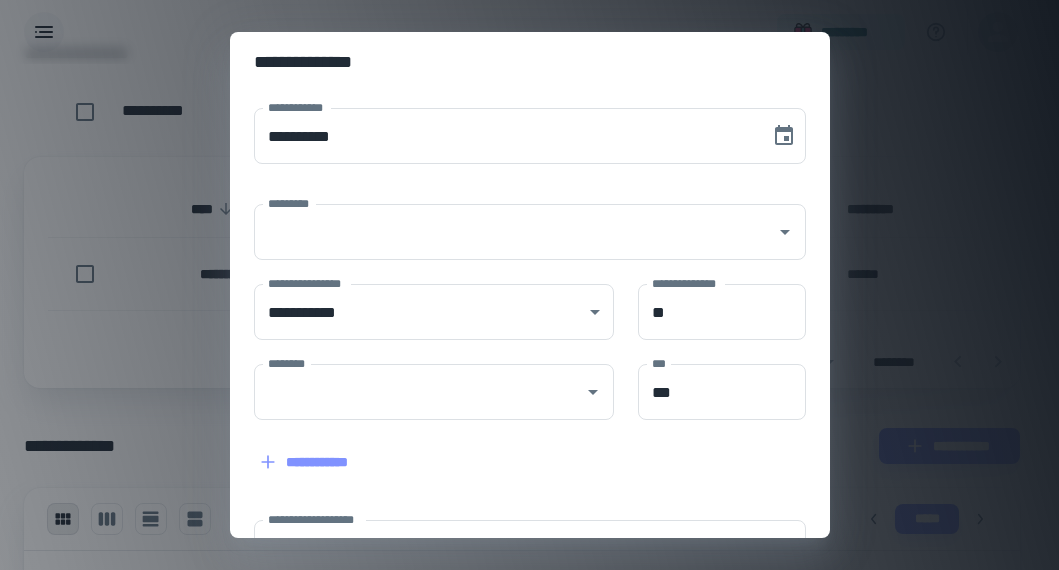 type on "**********" 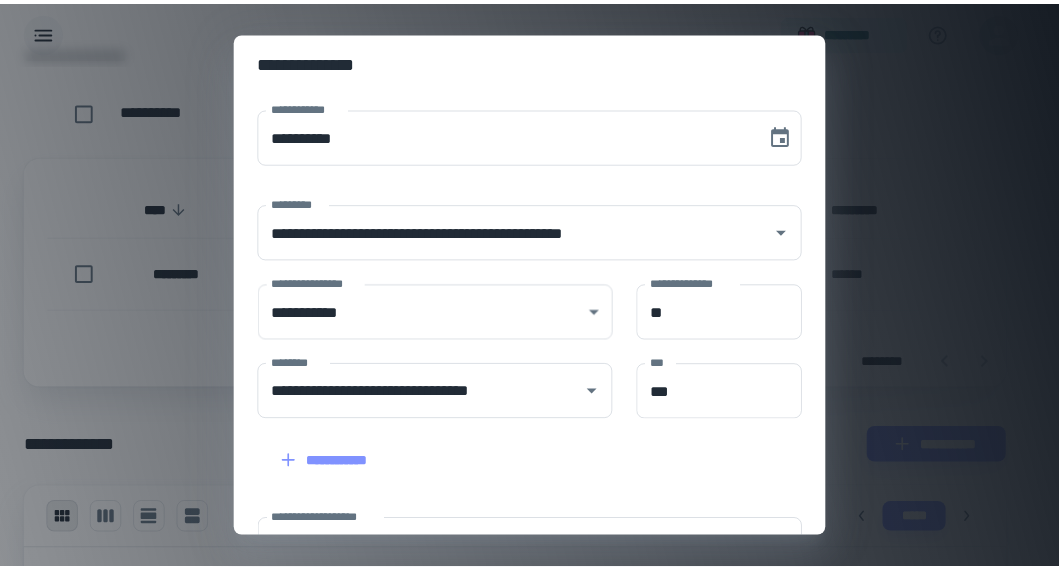 scroll, scrollTop: 268, scrollLeft: 0, axis: vertical 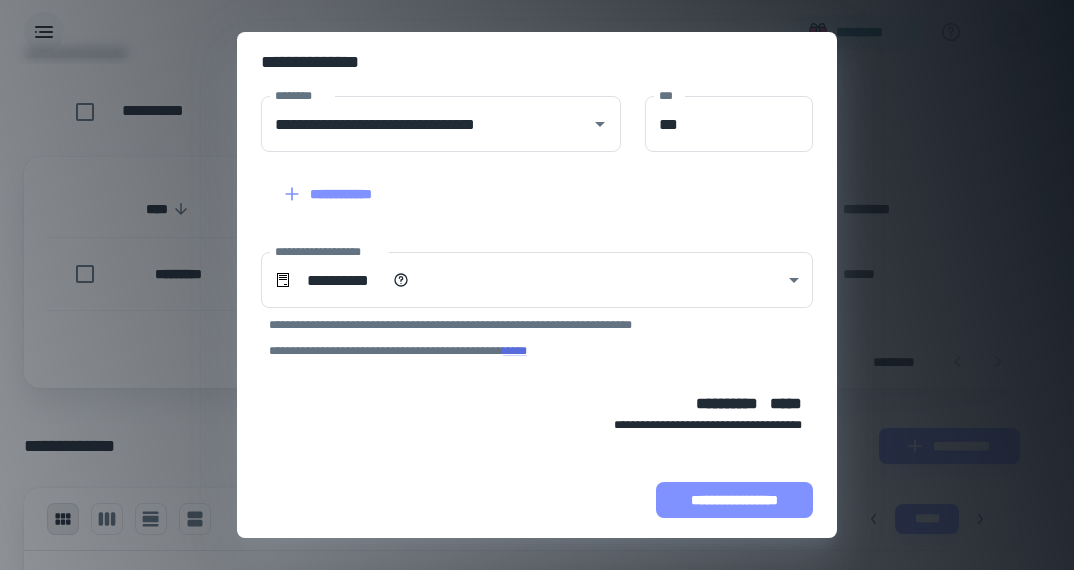 click on "**********" at bounding box center [734, 500] 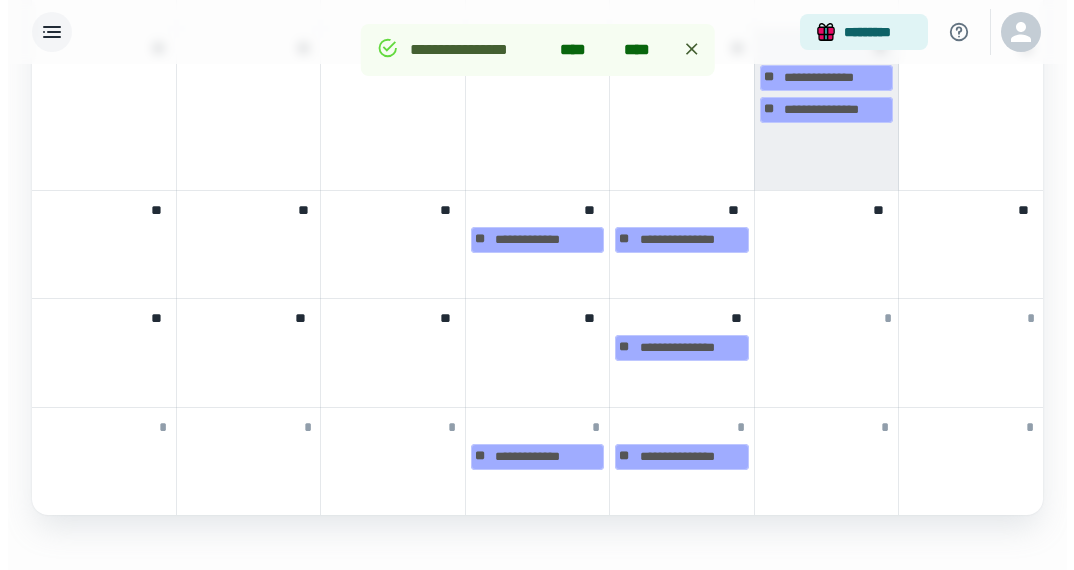 scroll, scrollTop: 880, scrollLeft: 0, axis: vertical 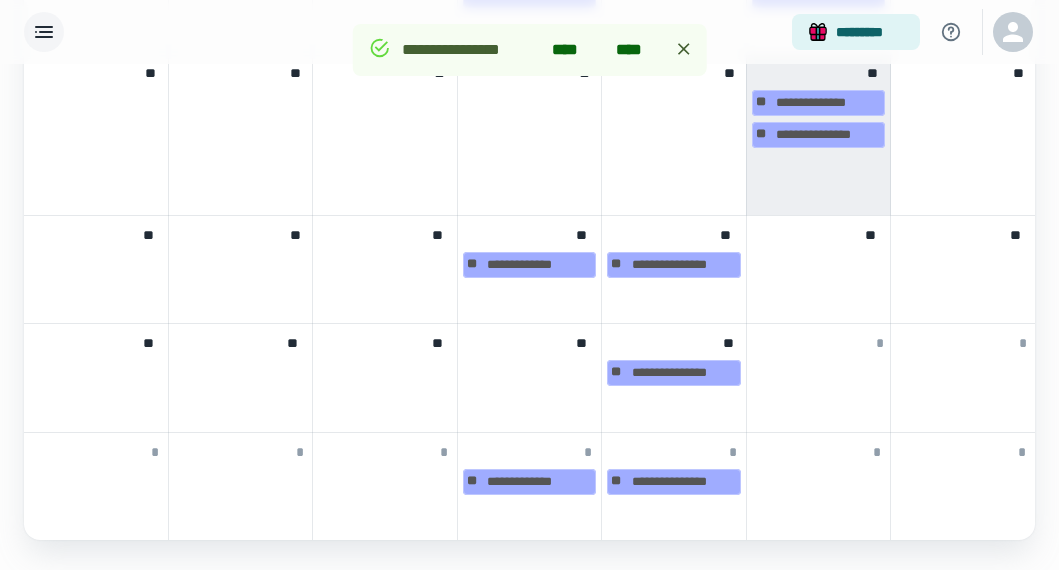 click on "**" at bounding box center (818, 270) 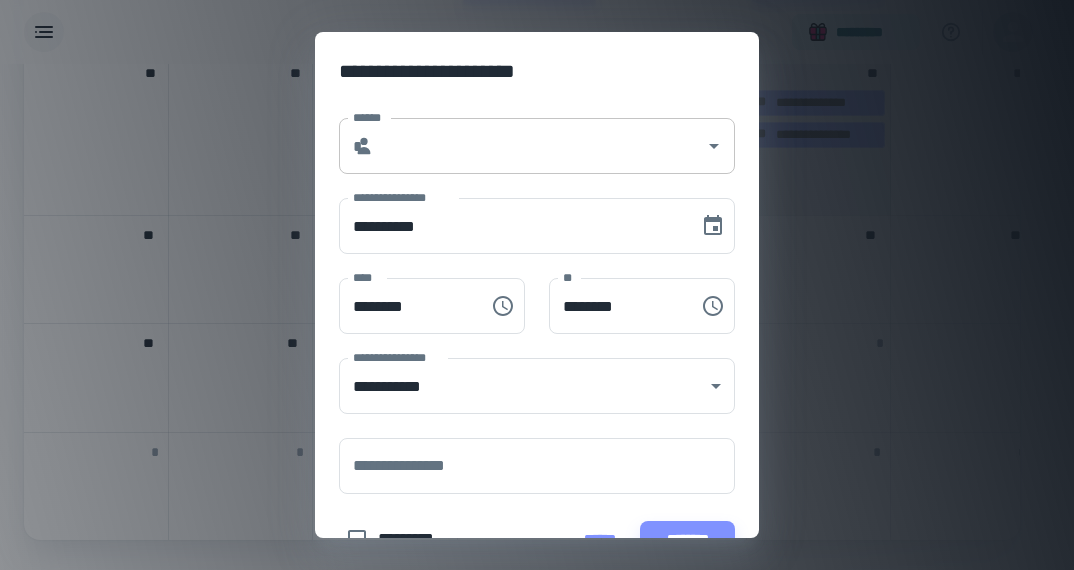 click on "******" at bounding box center [539, 146] 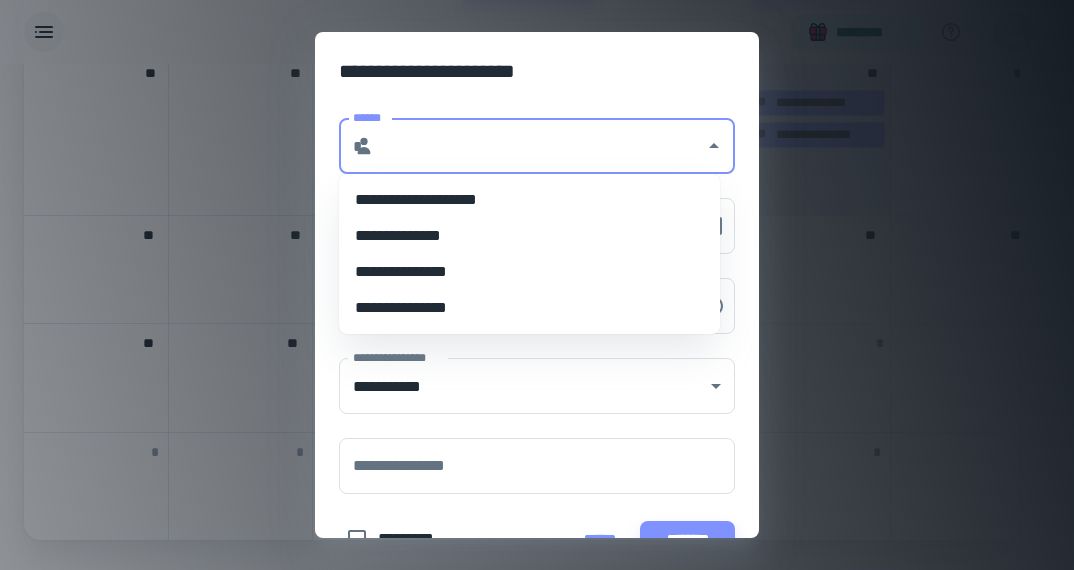 click on "**********" at bounding box center [529, 236] 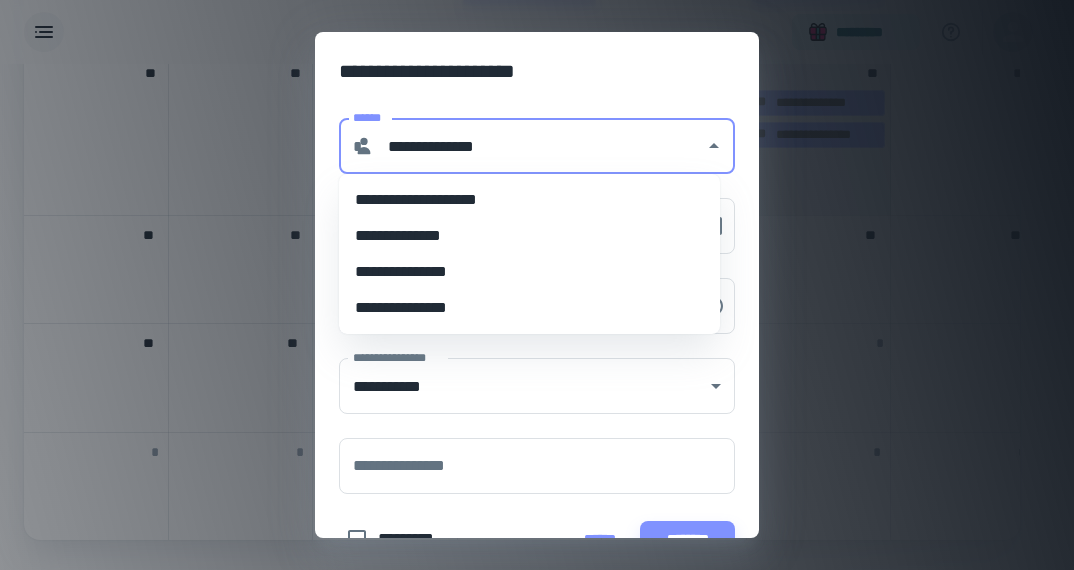 type on "********" 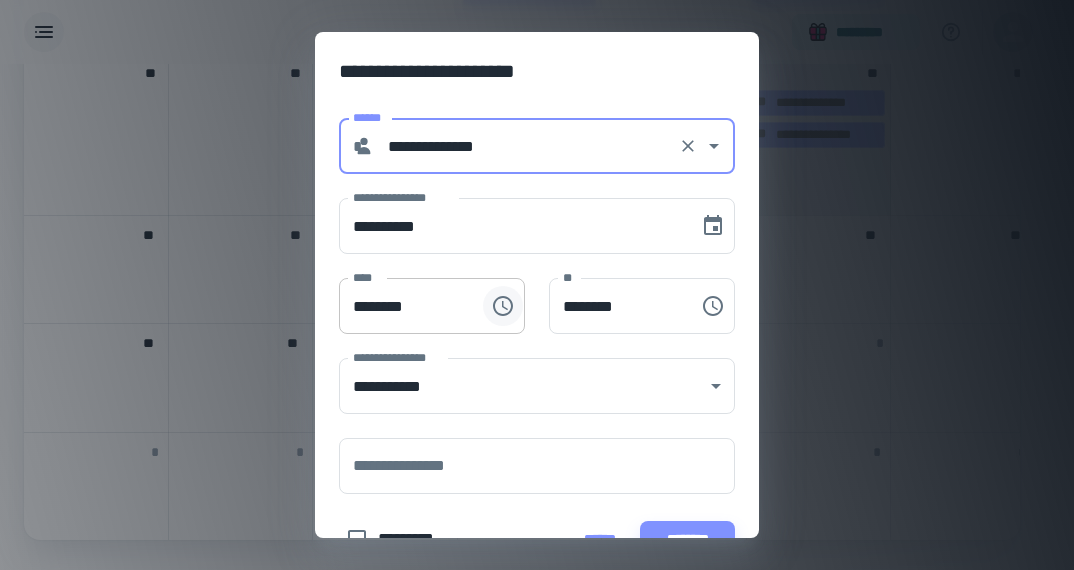 click 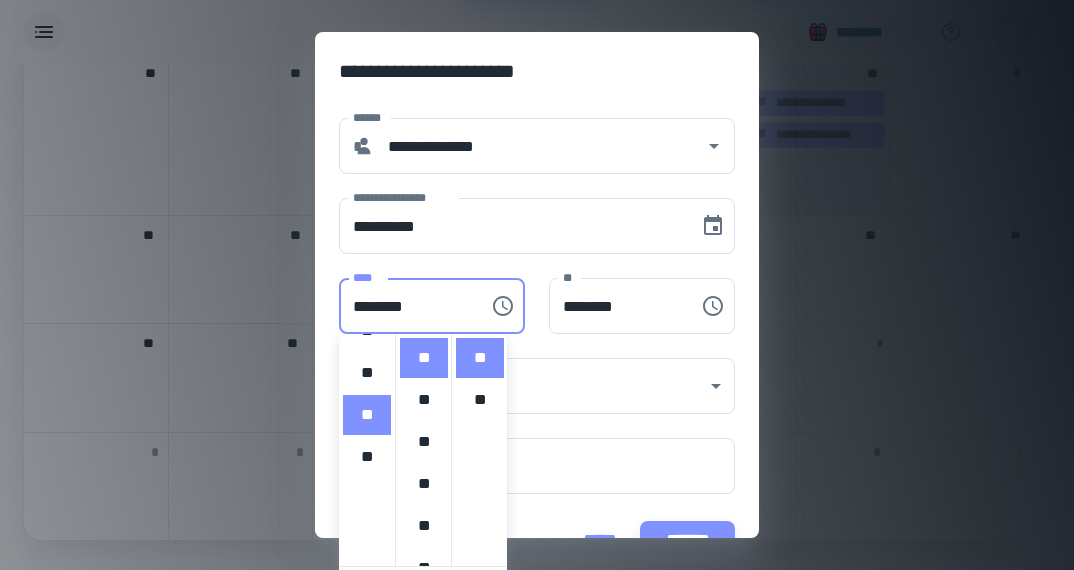 scroll, scrollTop: 0, scrollLeft: 0, axis: both 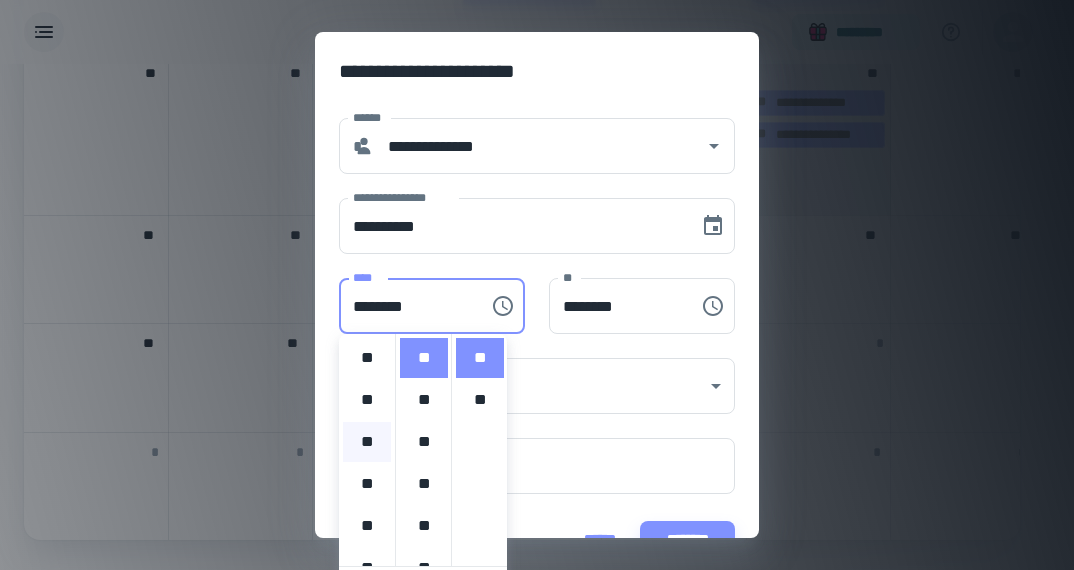 click on "**" at bounding box center [367, 442] 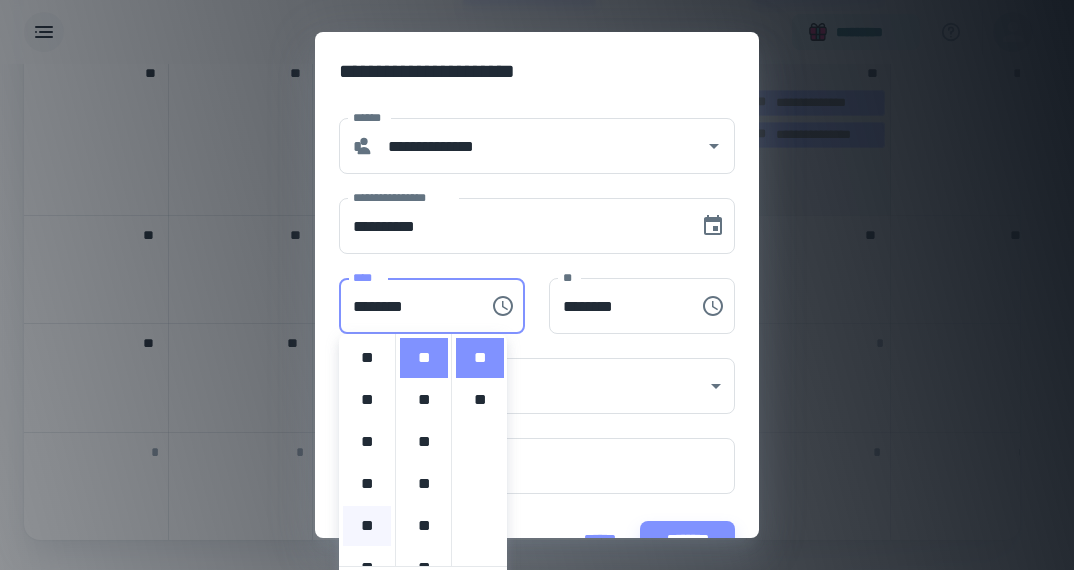 type on "********" 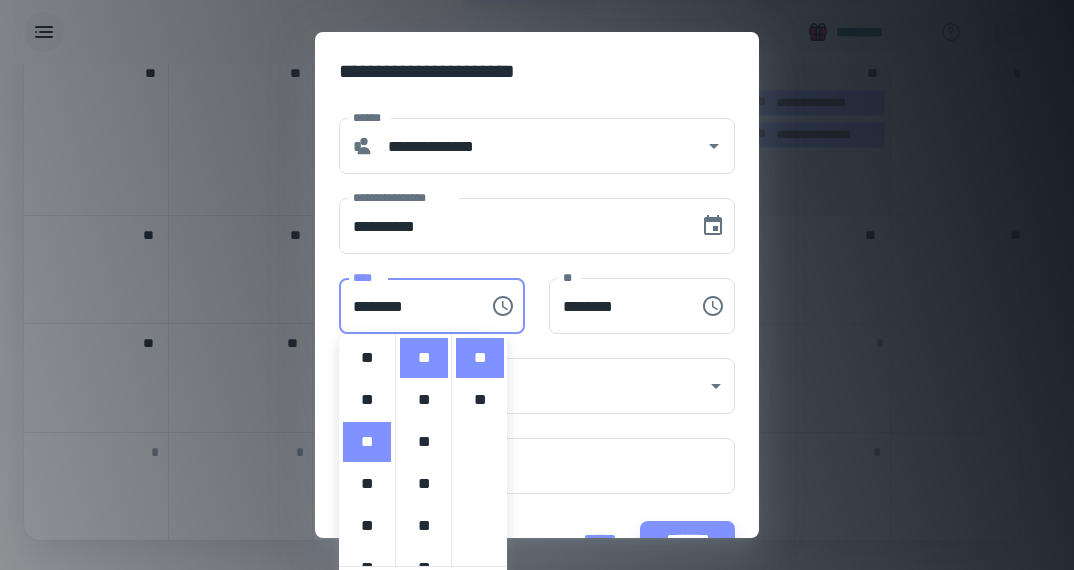 scroll, scrollTop: 84, scrollLeft: 0, axis: vertical 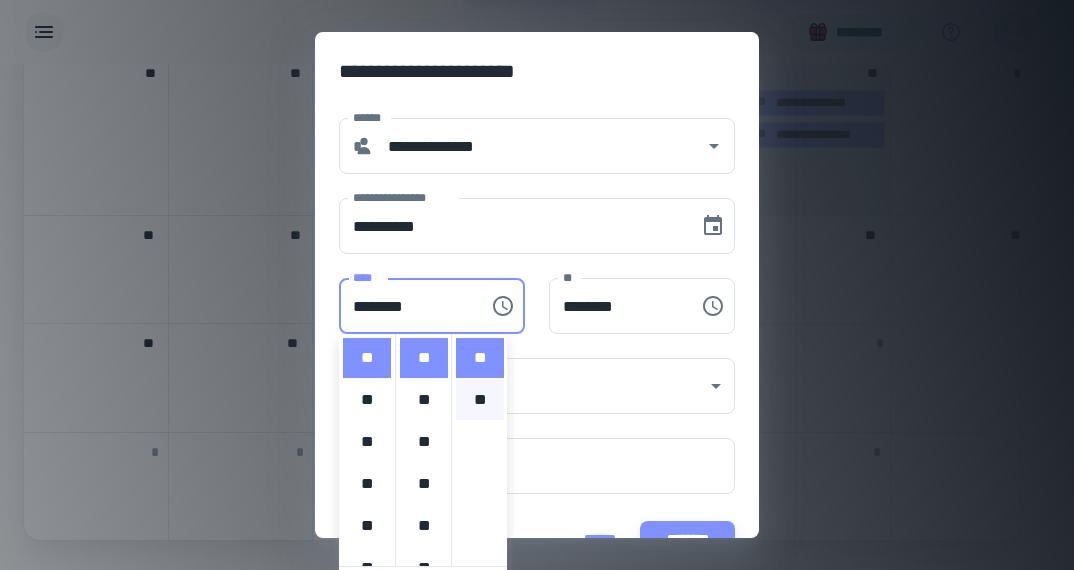 click on "**" at bounding box center (480, 400) 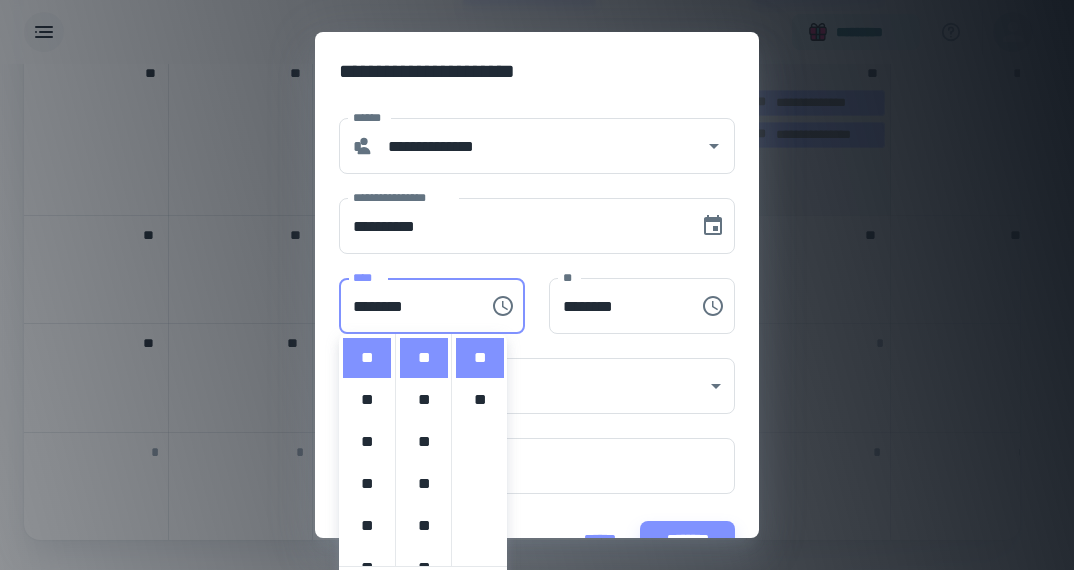 type on "********" 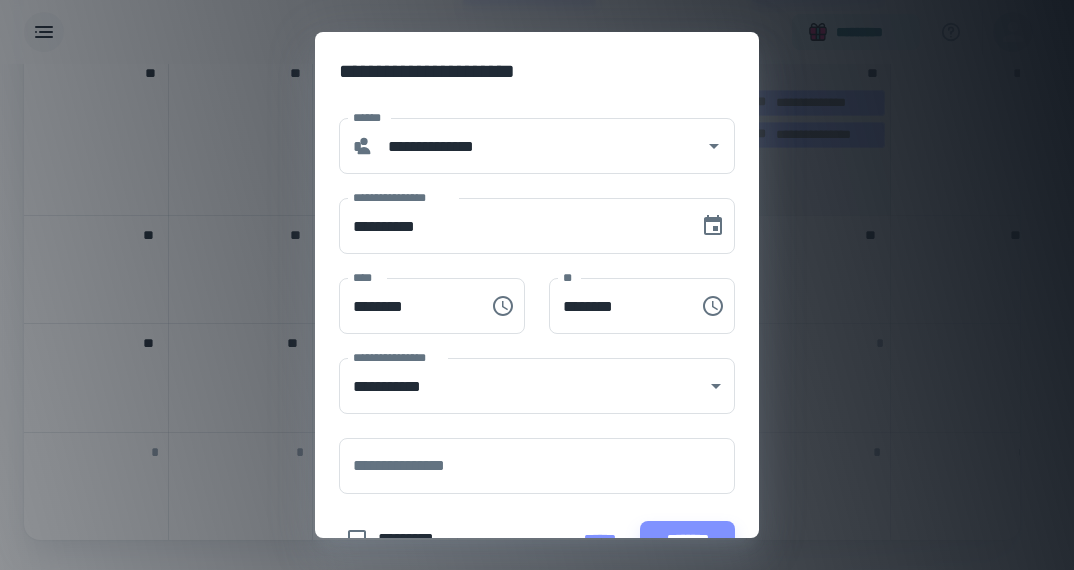 scroll, scrollTop: 42, scrollLeft: 0, axis: vertical 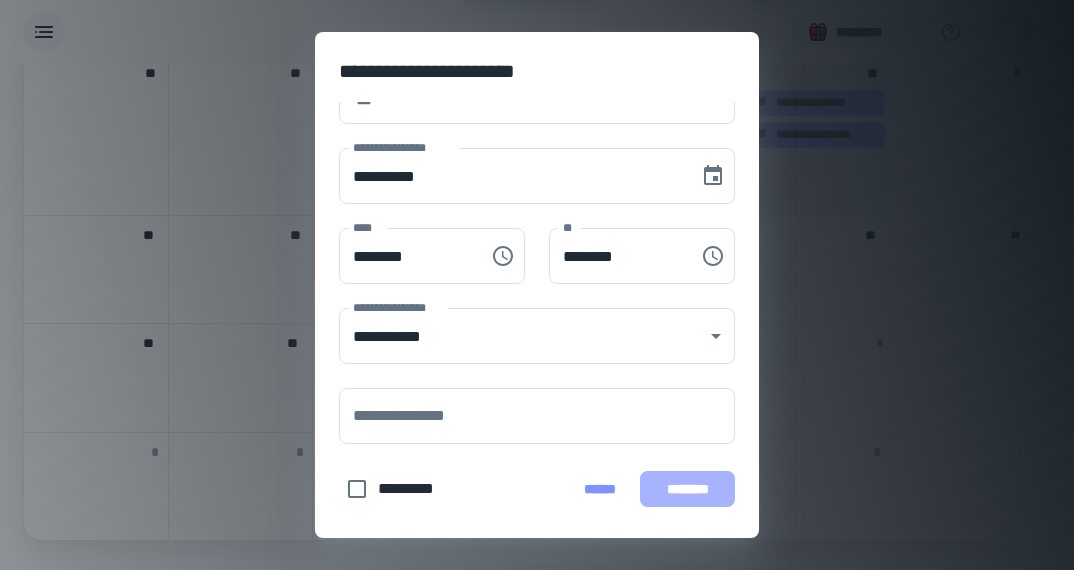 click on "********" at bounding box center (687, 489) 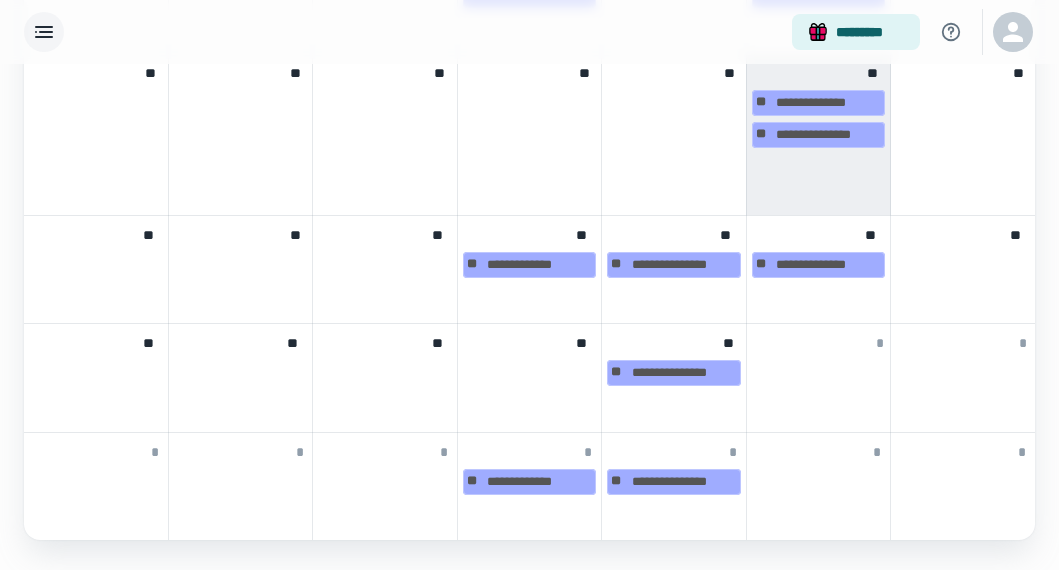 click on "**" at bounding box center [673, 339] 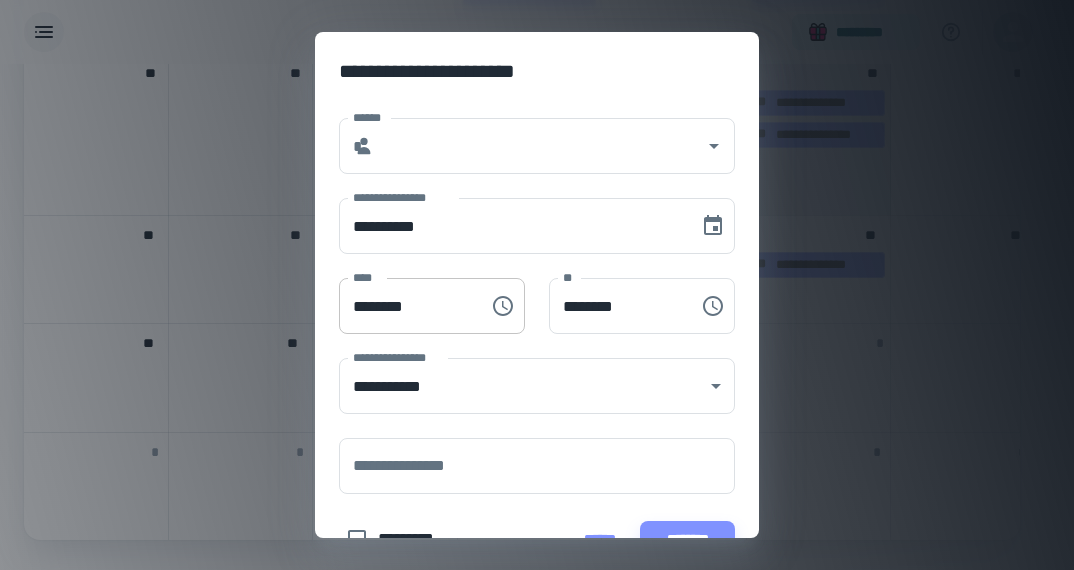 click on "********" at bounding box center [407, 306] 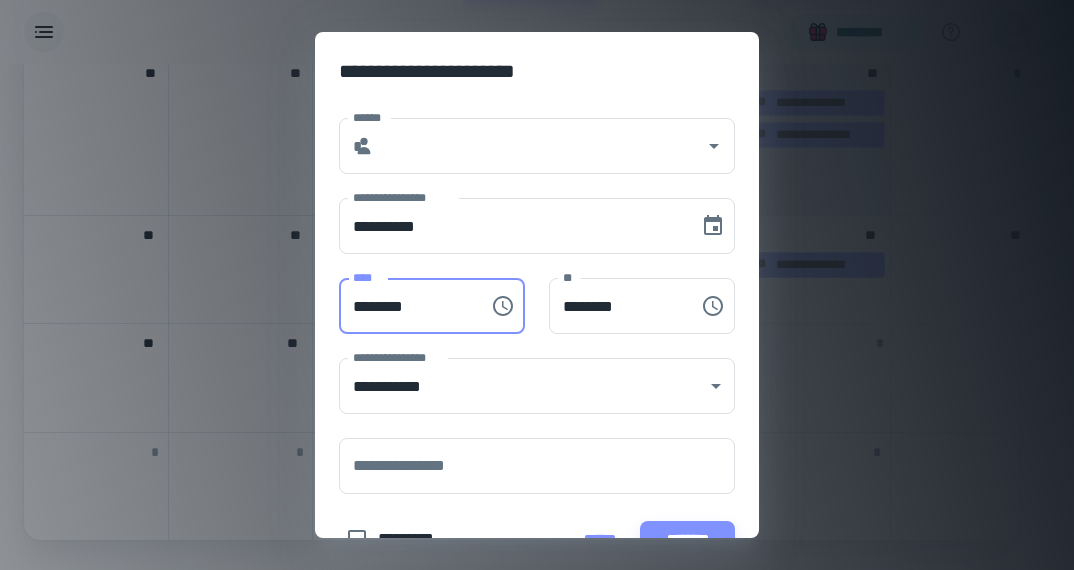 click on "********" at bounding box center [407, 306] 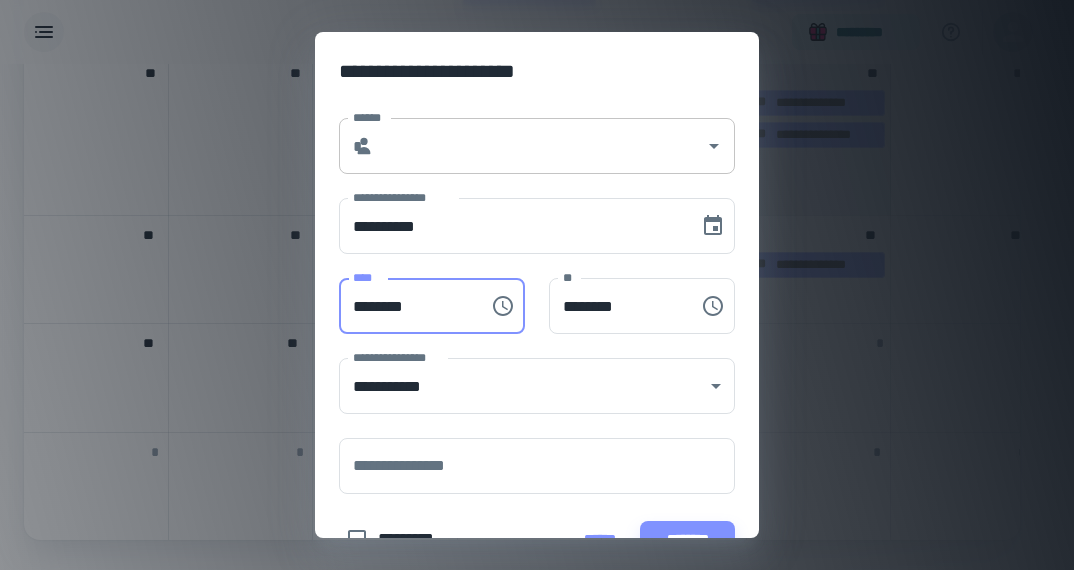 click on "******" at bounding box center (539, 146) 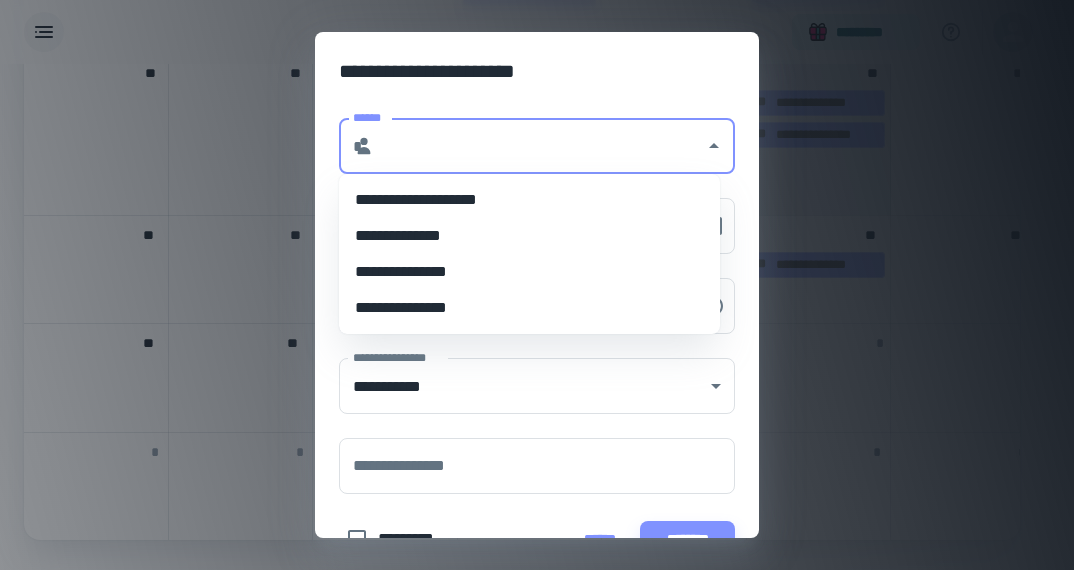 click on "**********" at bounding box center (529, 236) 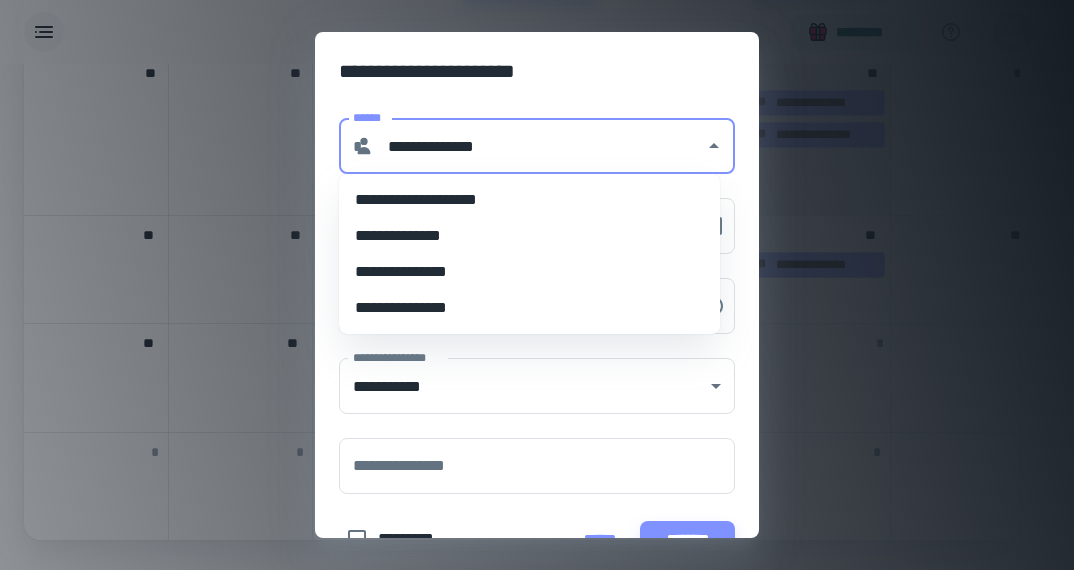 type on "********" 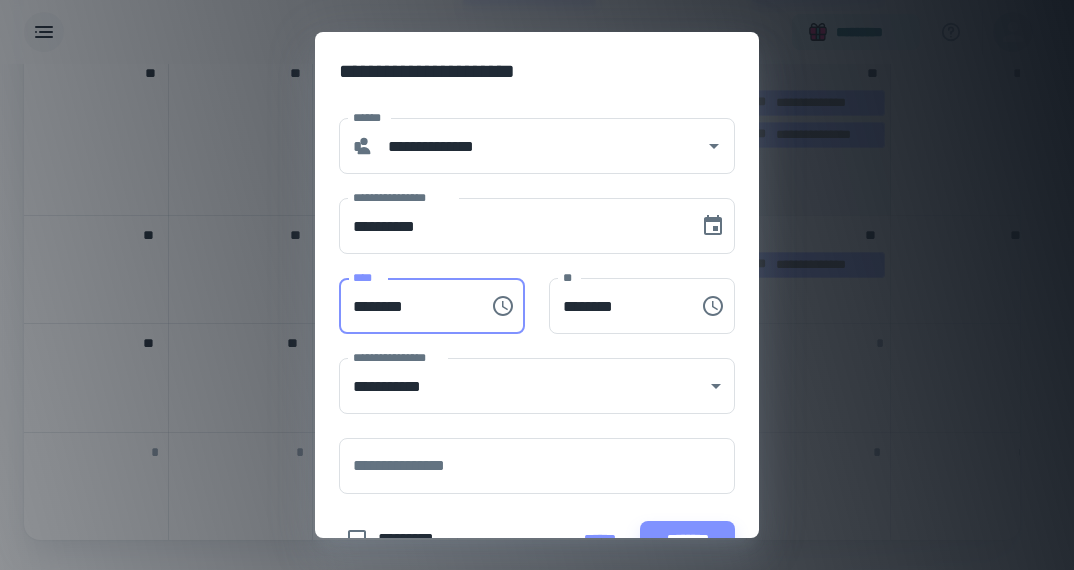 click on "********" at bounding box center [407, 306] 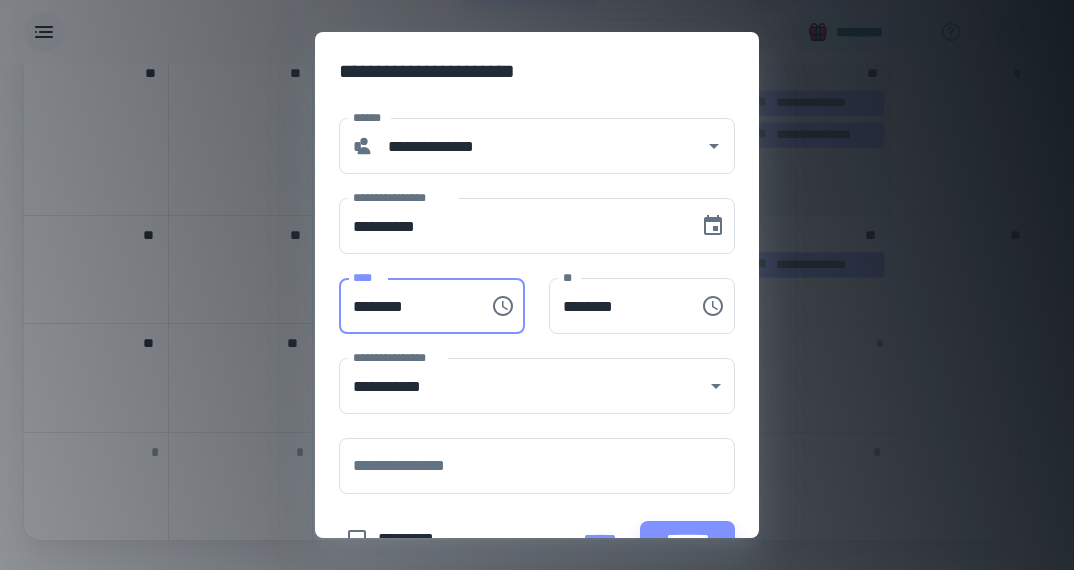 type on "********" 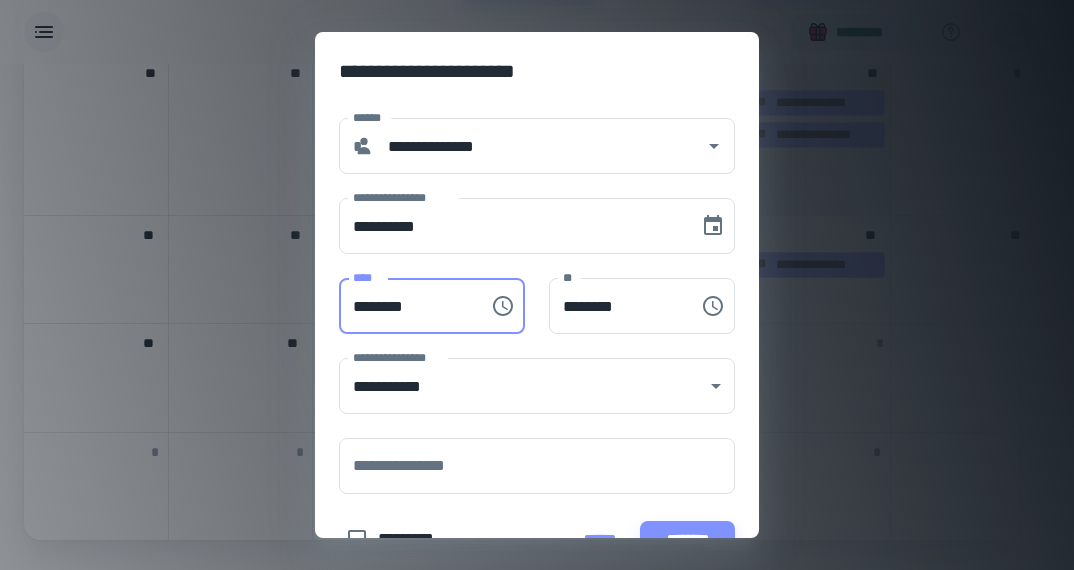 type on "********" 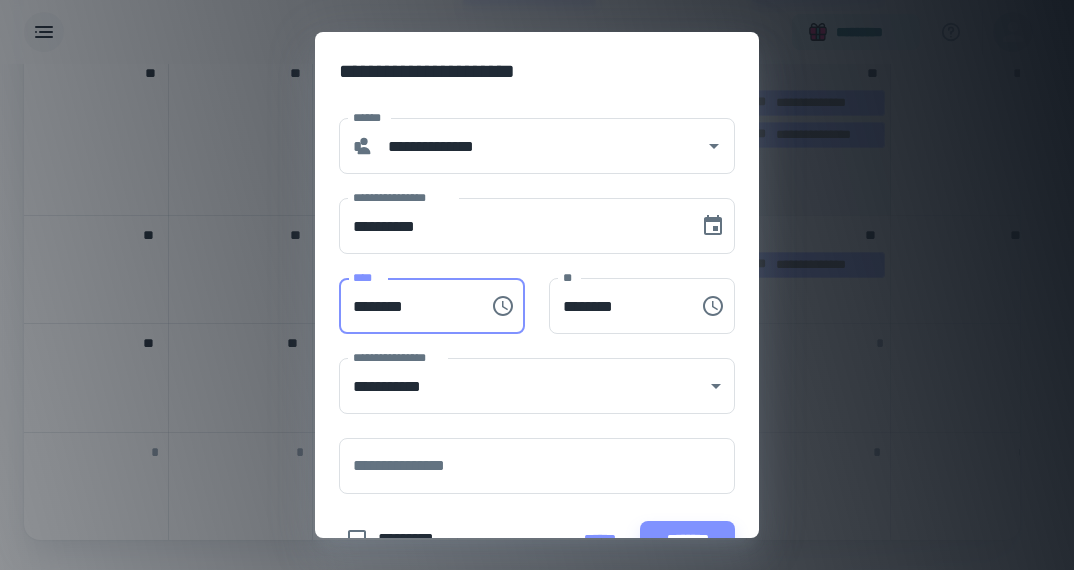 type on "********" 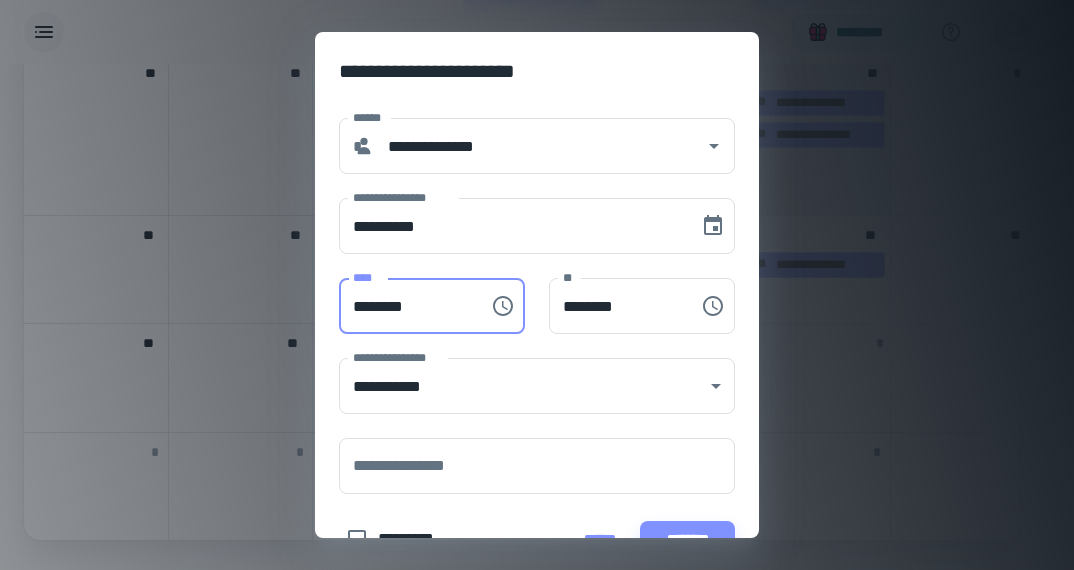 type on "********" 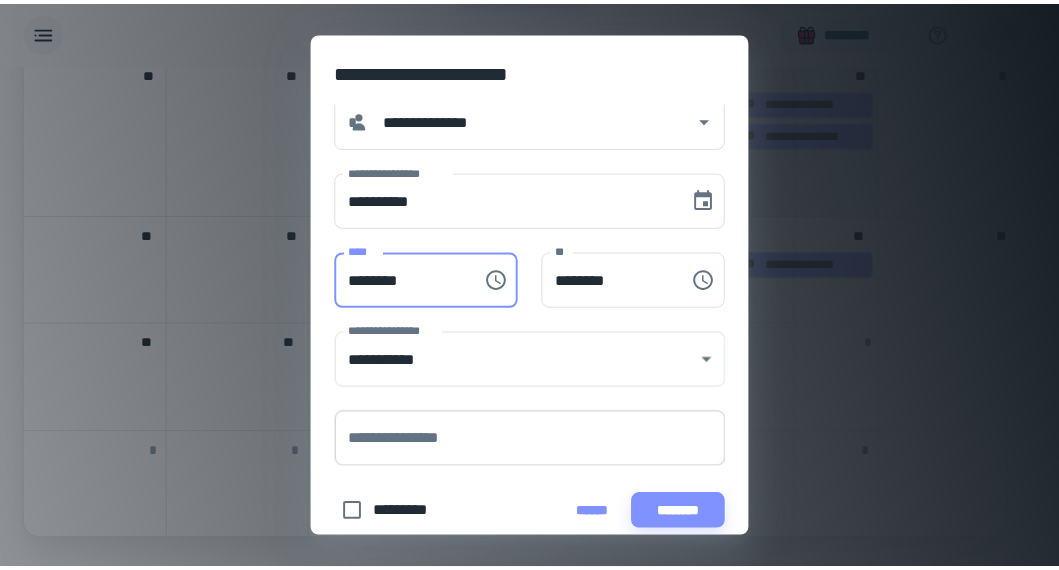 scroll, scrollTop: 50, scrollLeft: 0, axis: vertical 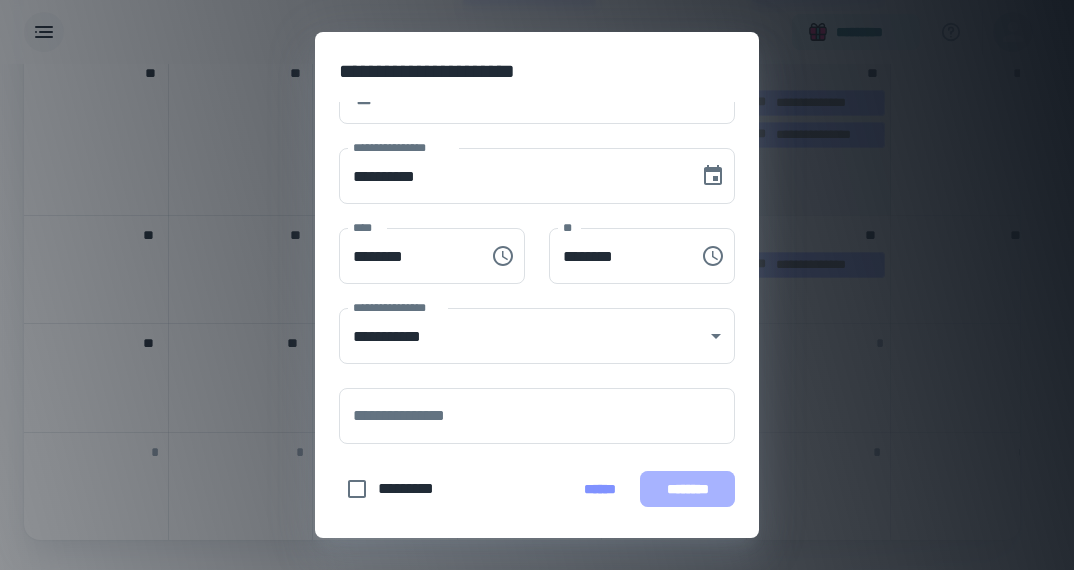 click on "********" at bounding box center [687, 489] 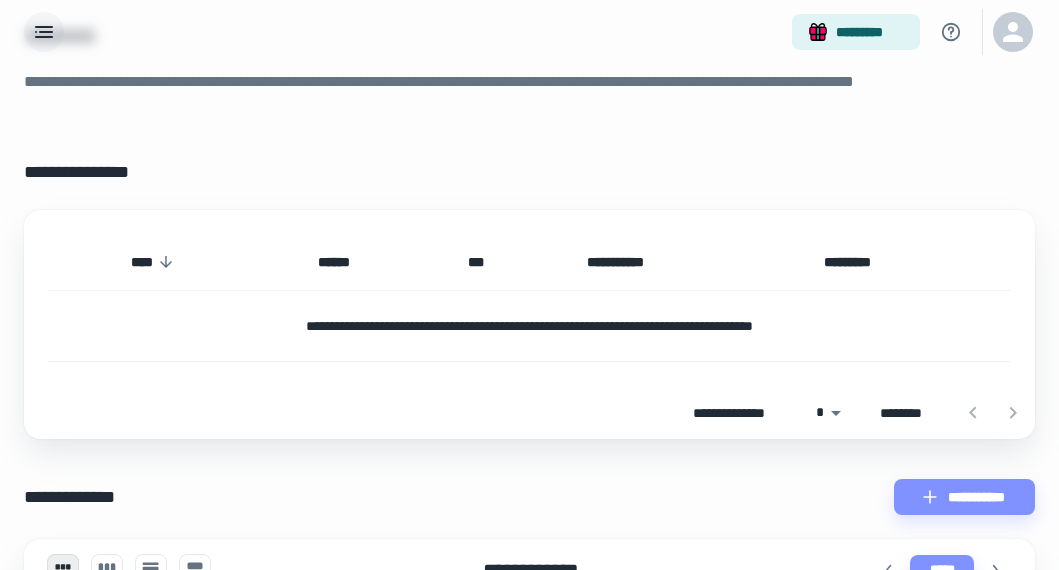scroll, scrollTop: 0, scrollLeft: 0, axis: both 